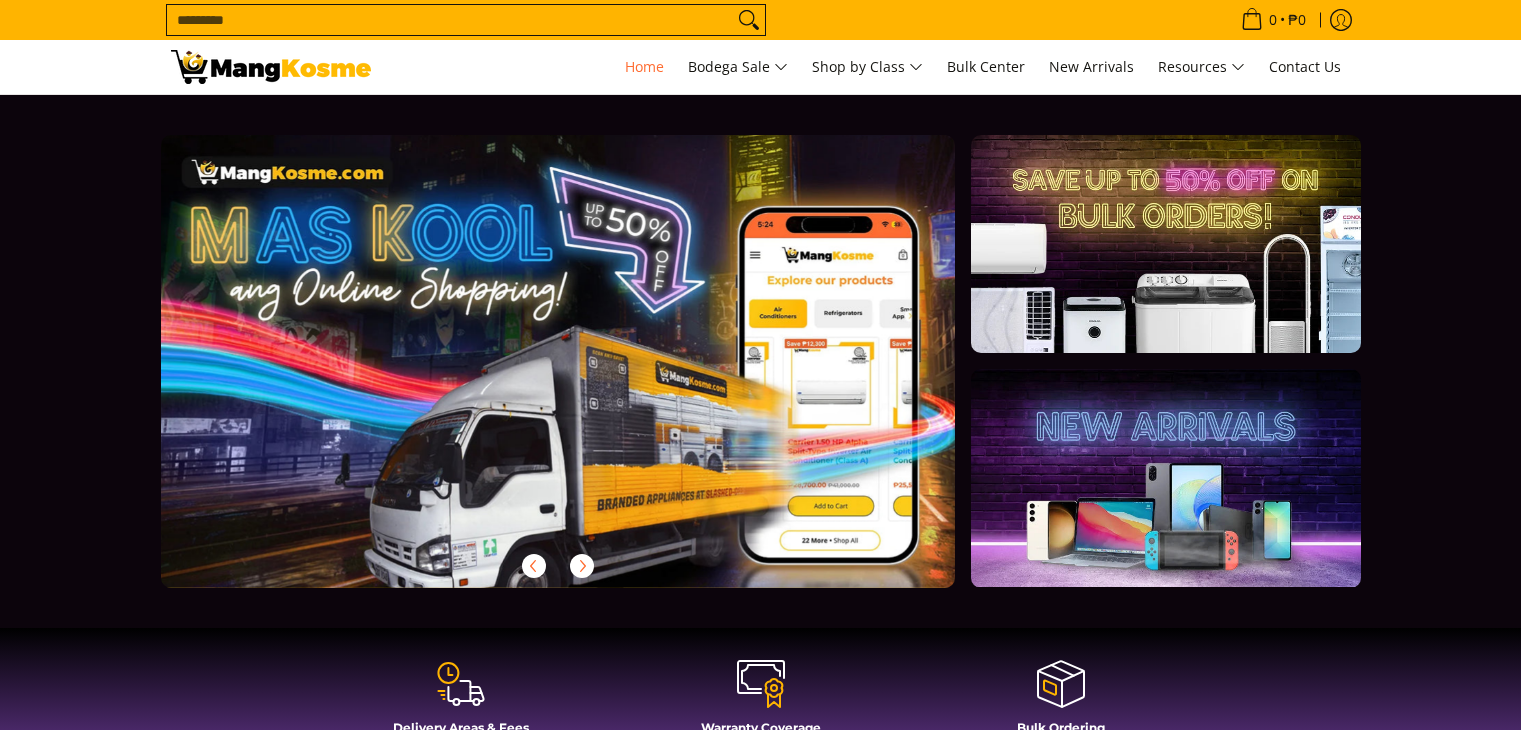 scroll, scrollTop: 0, scrollLeft: 0, axis: both 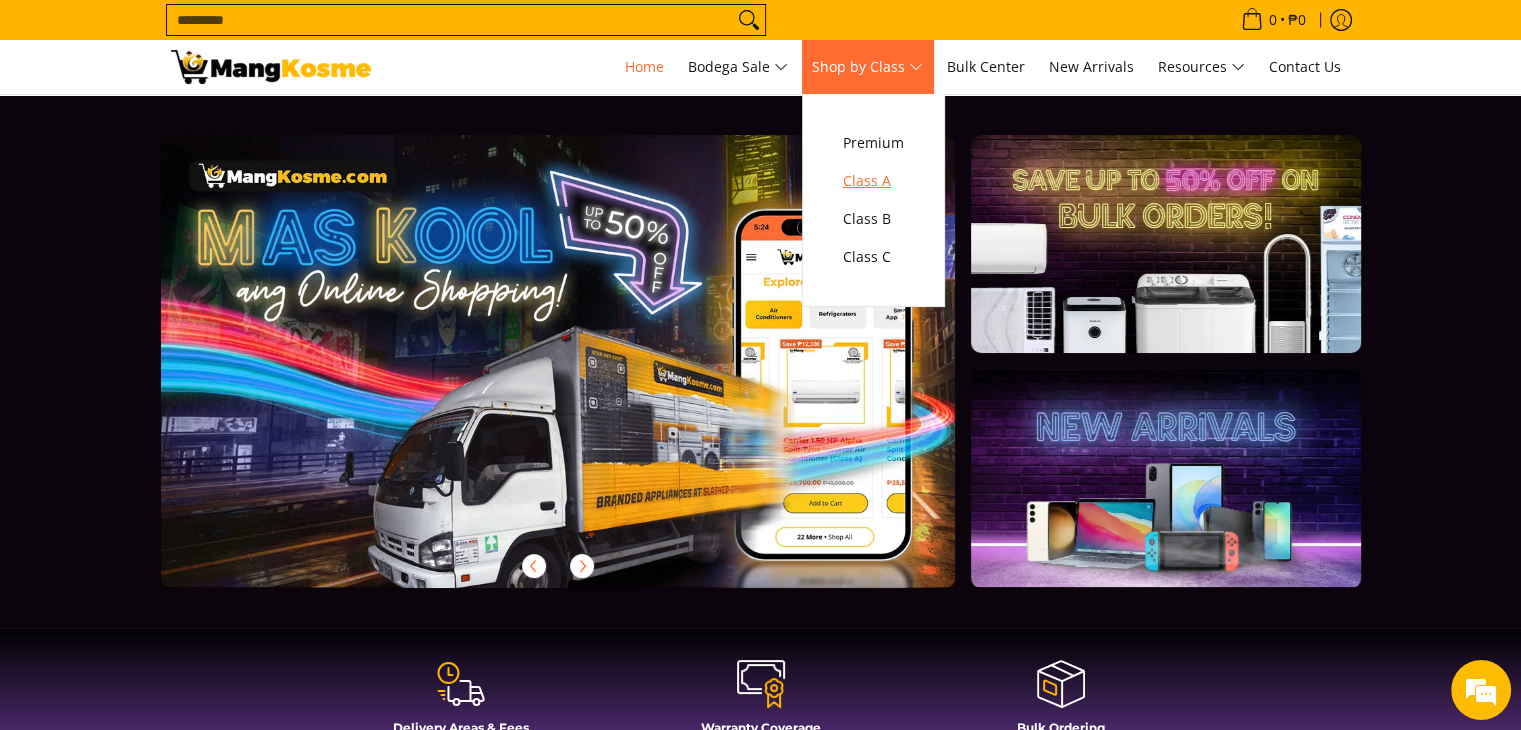 click on "Class A" at bounding box center [873, 181] 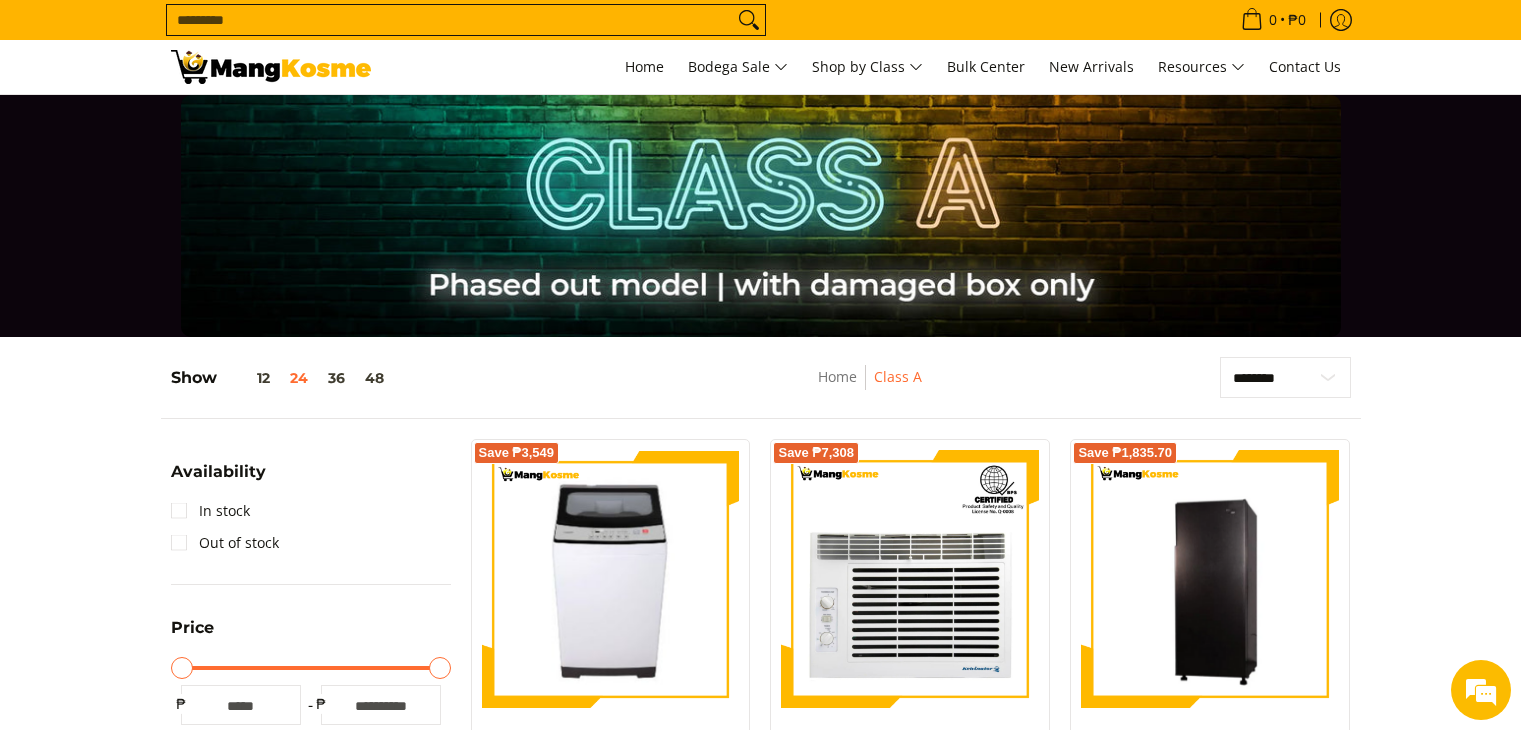 scroll, scrollTop: 200, scrollLeft: 0, axis: vertical 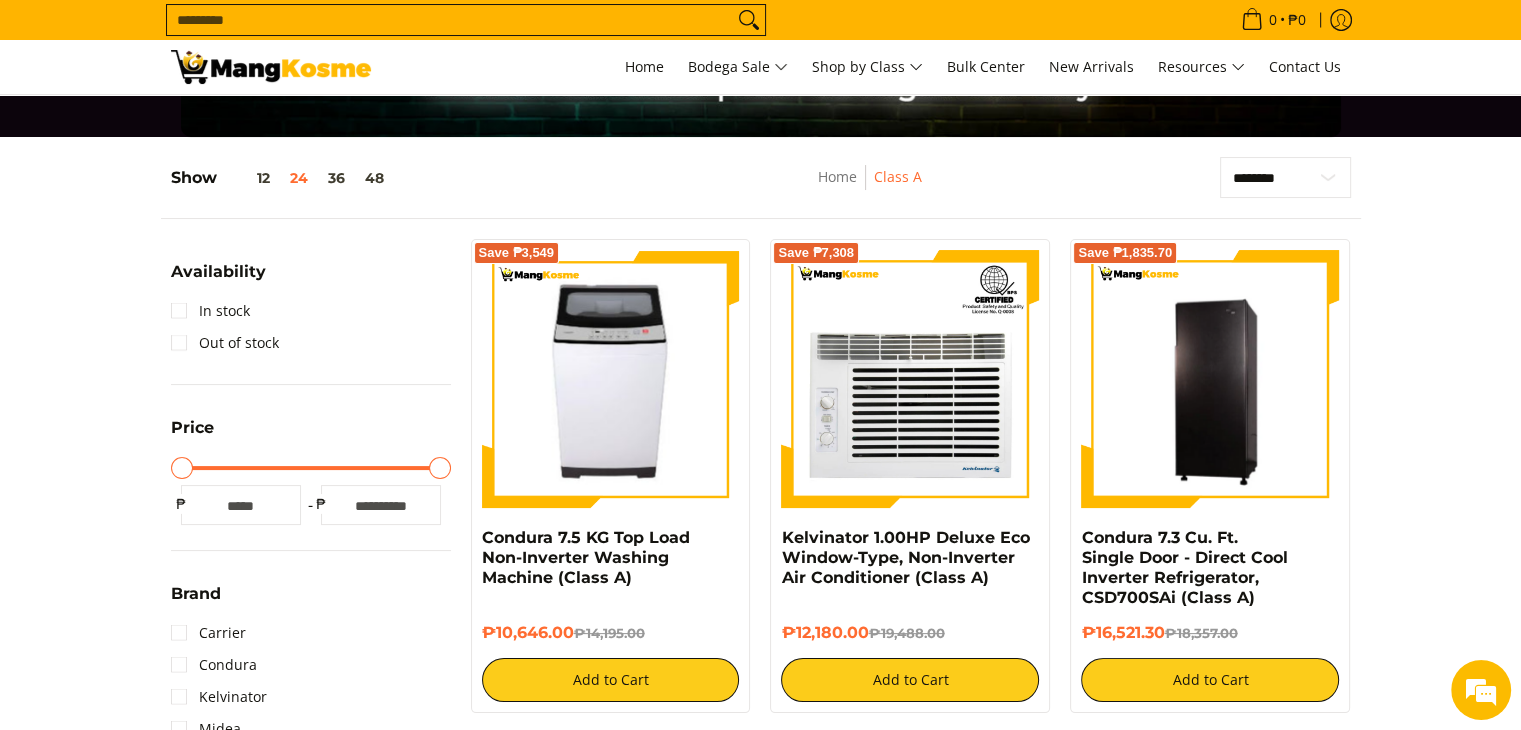click on "Availability
In stock
Out of stock
Price
Minimum Price
Maximum Price
Minimum Price
*
₱
Maximum Price
*****
₱" at bounding box center (311, 1430) 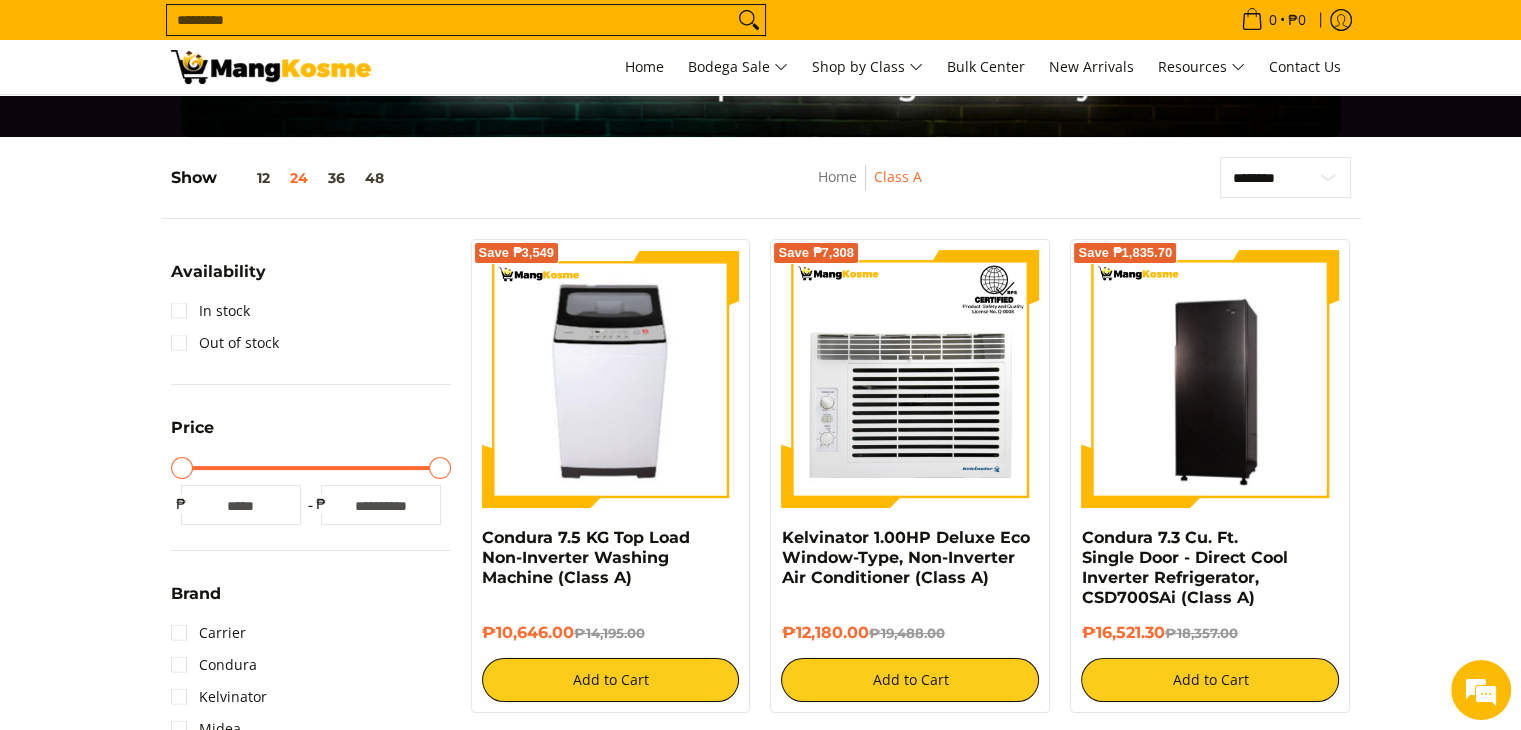 click on "Availability
In stock
Out of stock
Price
Minimum Price
Maximum Price
Minimum Price
*
₱
Maximum Price
*****
₱" at bounding box center (311, 1430) 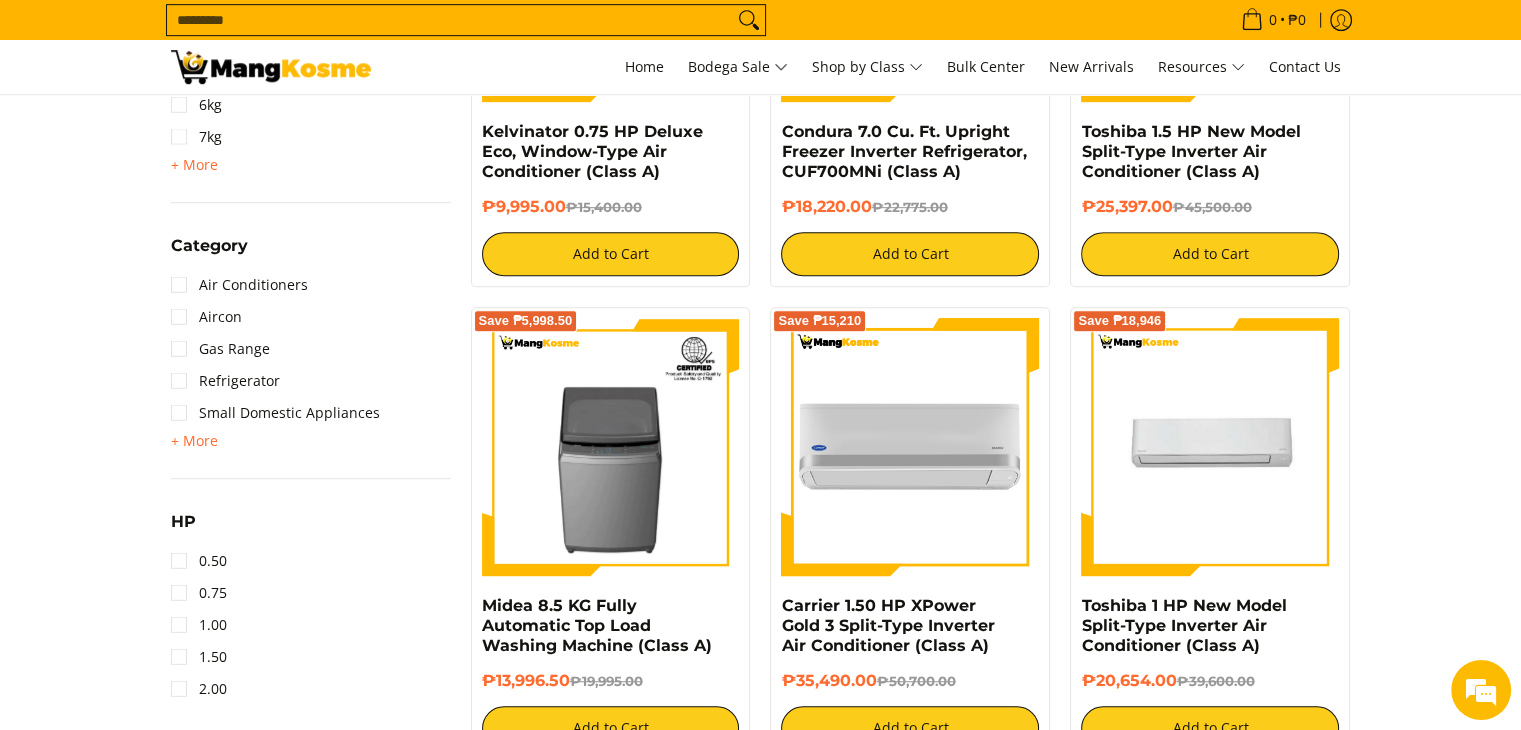 scroll, scrollTop: 1200, scrollLeft: 0, axis: vertical 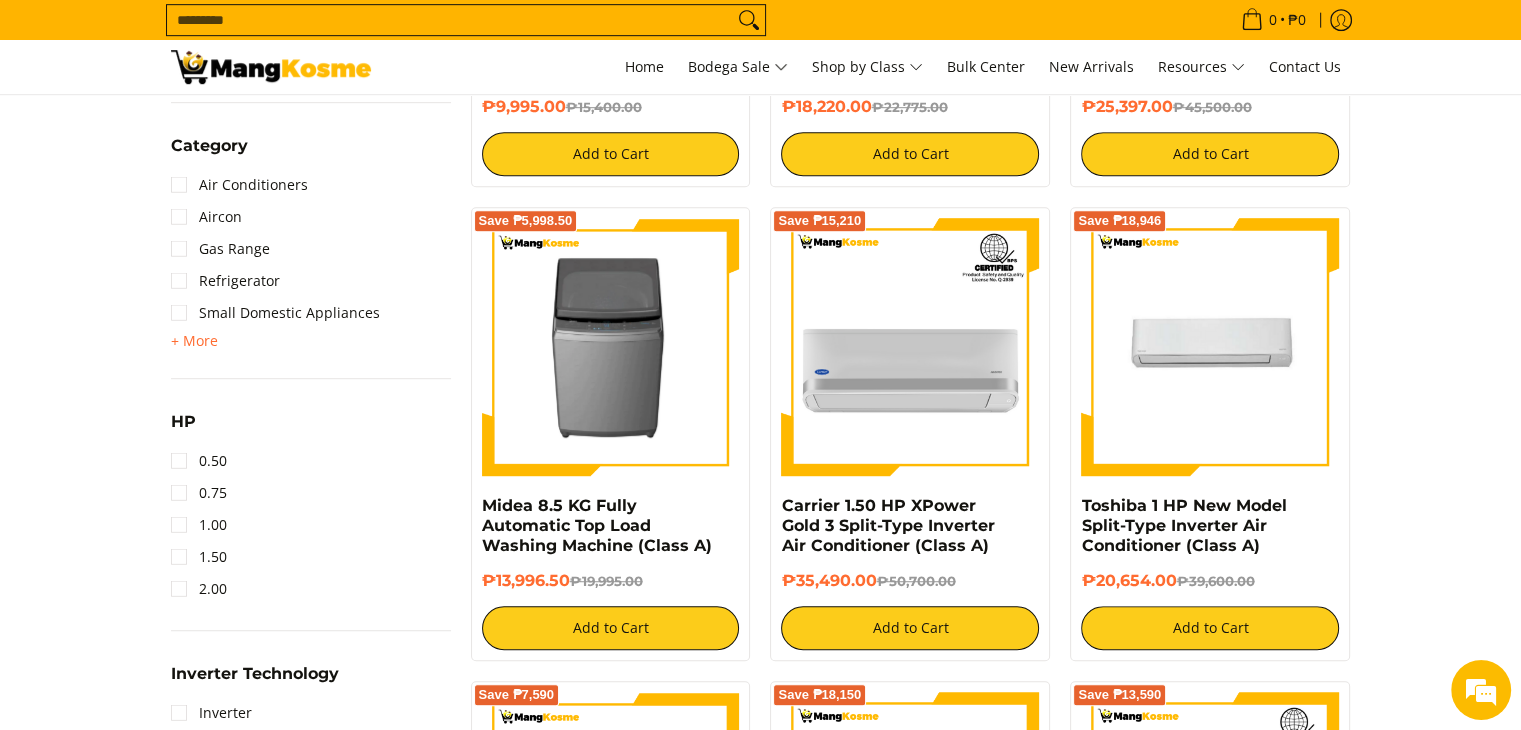 click at bounding box center [611, 347] 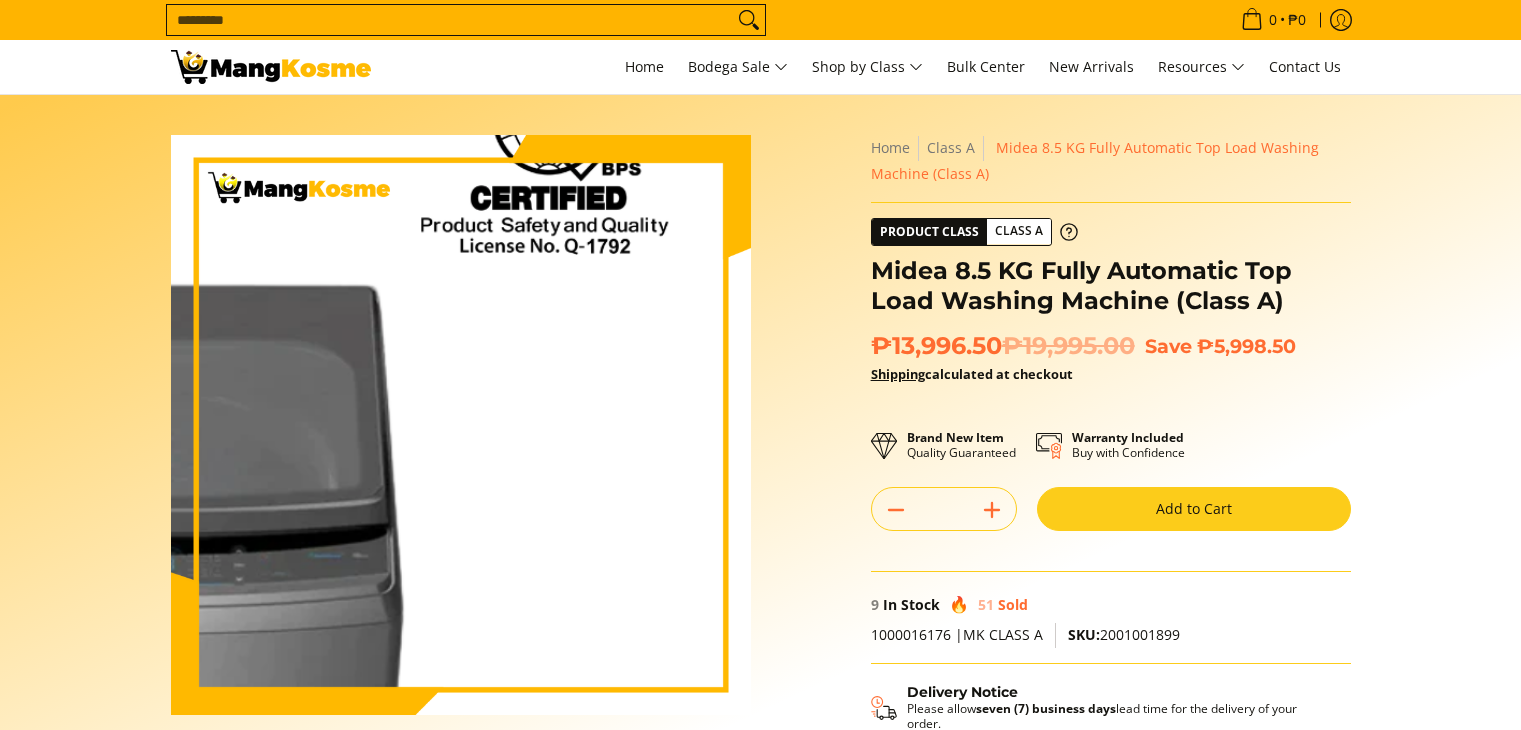 scroll, scrollTop: 0, scrollLeft: 0, axis: both 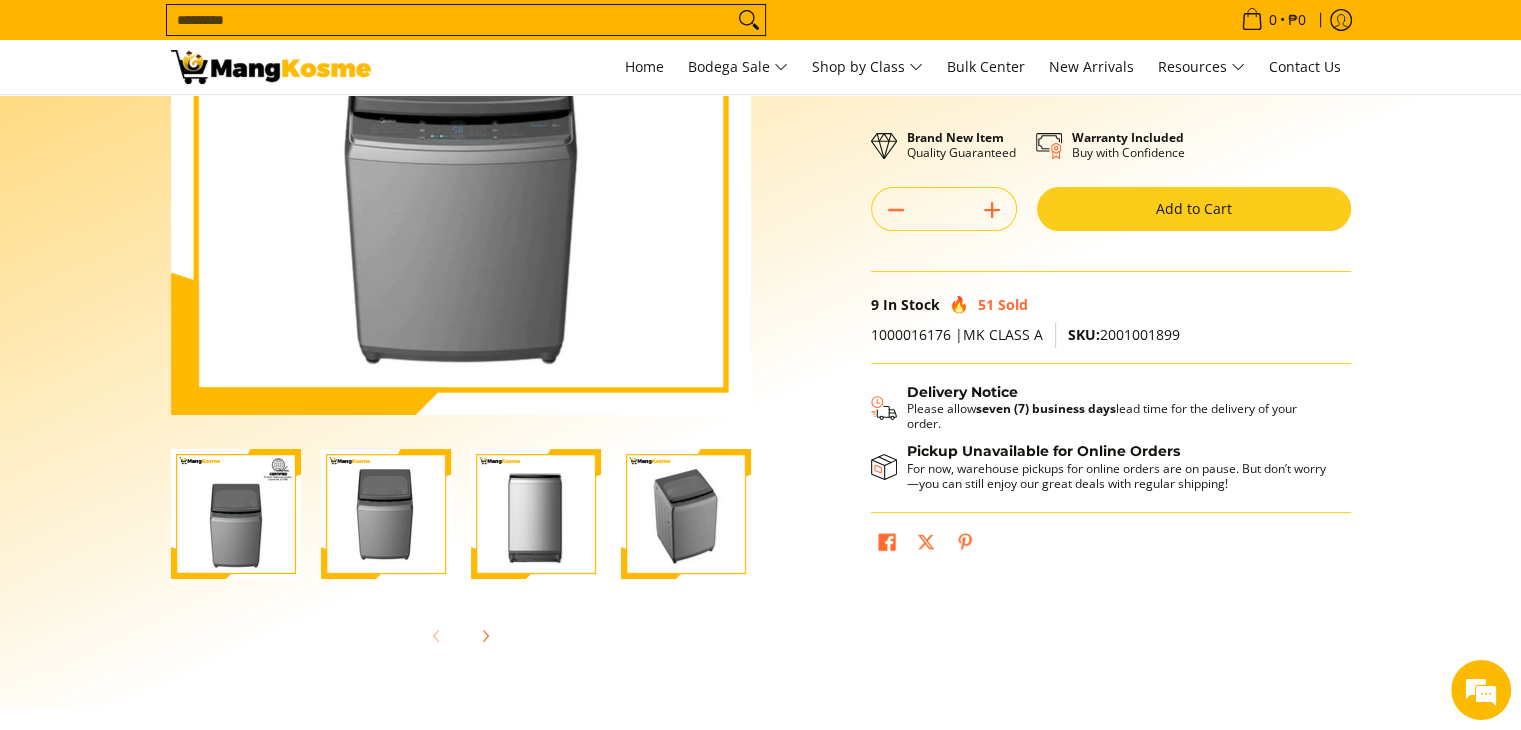 click at bounding box center (686, 514) 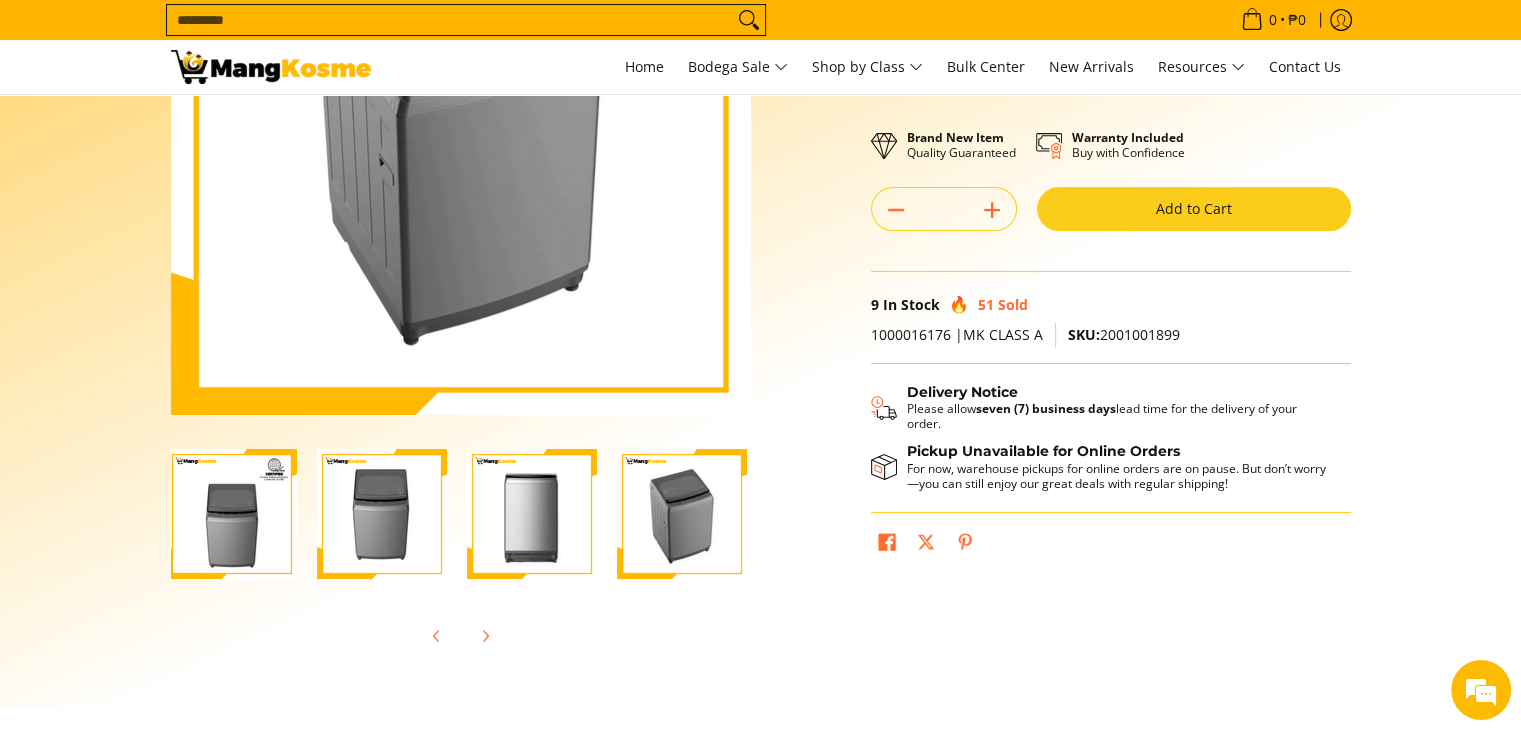 click at bounding box center [532, 514] 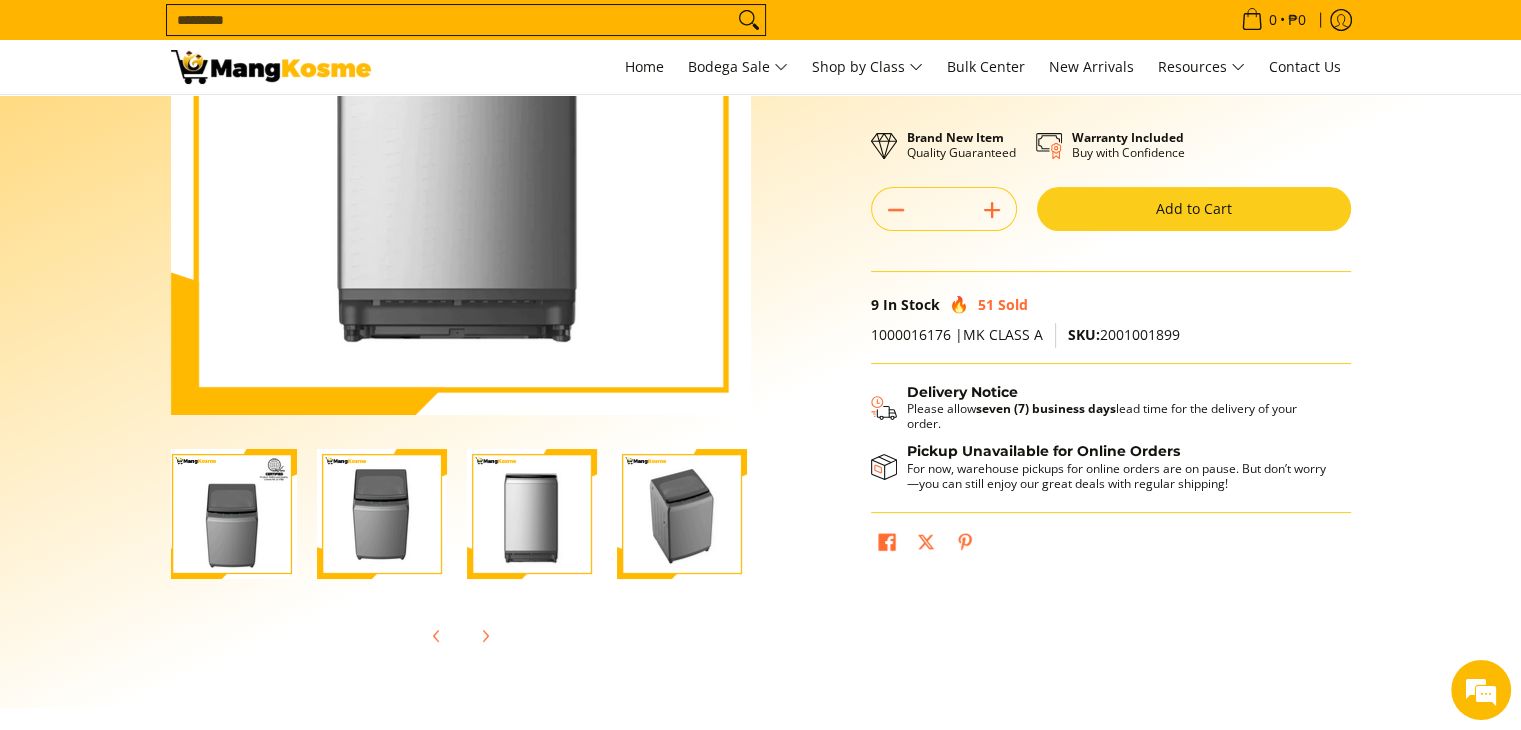 click at bounding box center [382, 514] 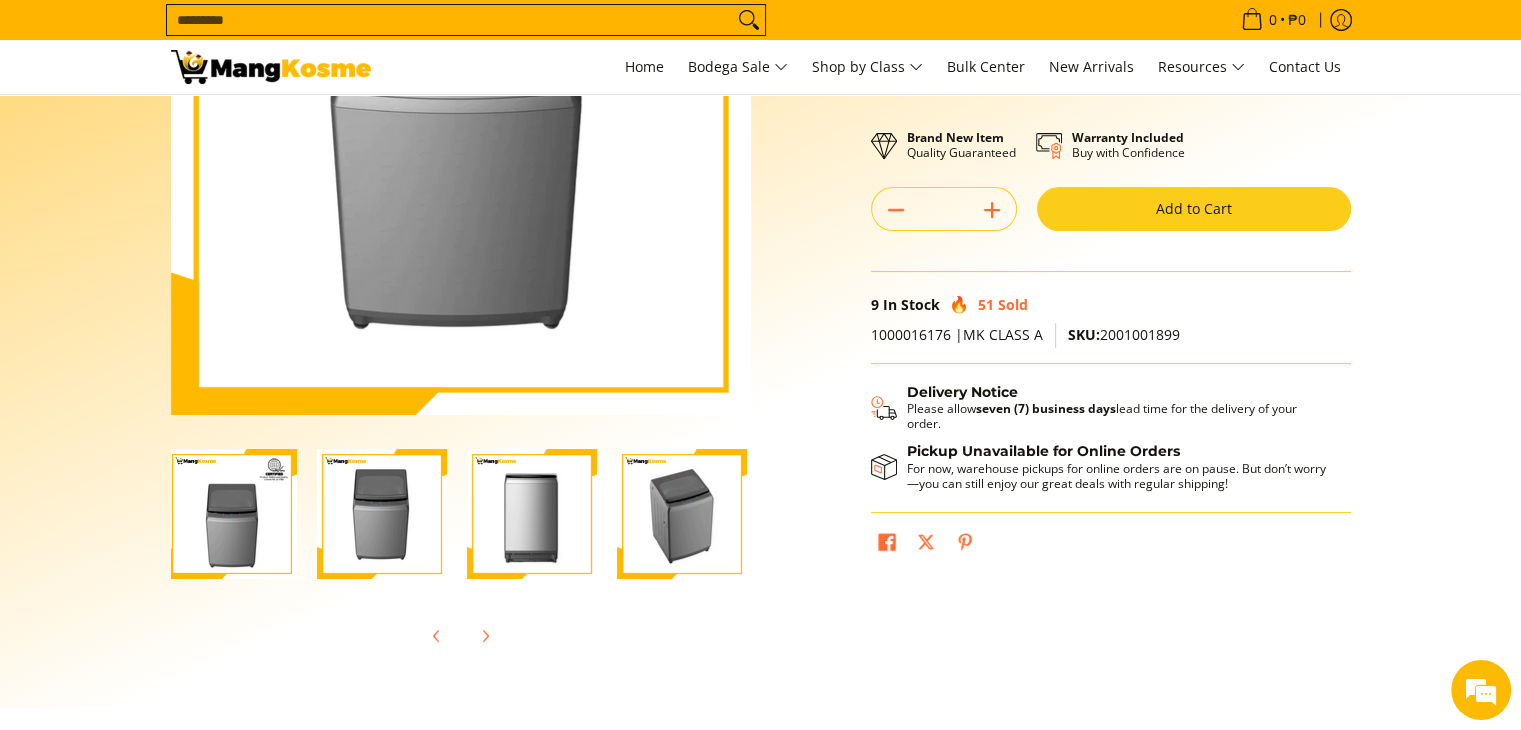 click at bounding box center [232, 514] 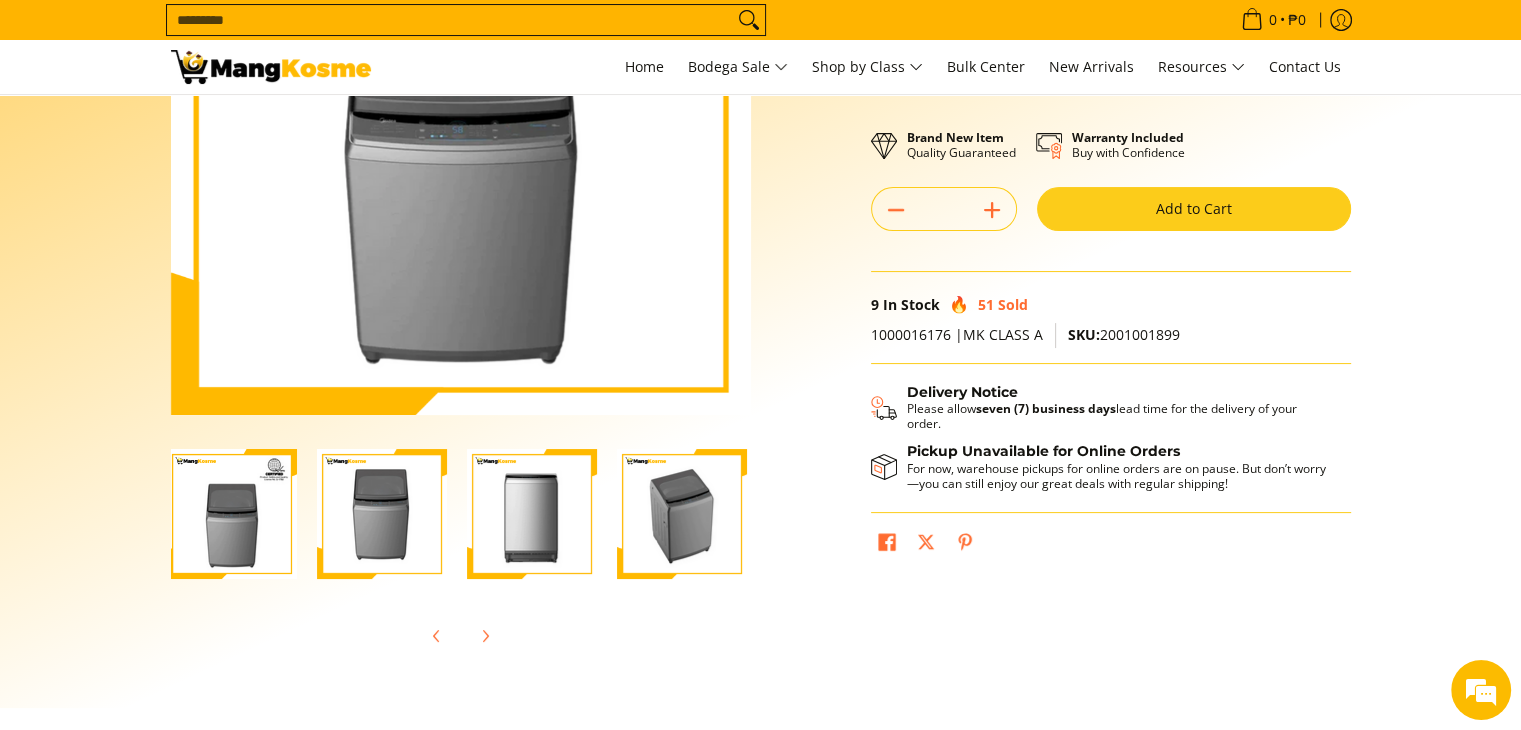 scroll, scrollTop: 0, scrollLeft: 0, axis: both 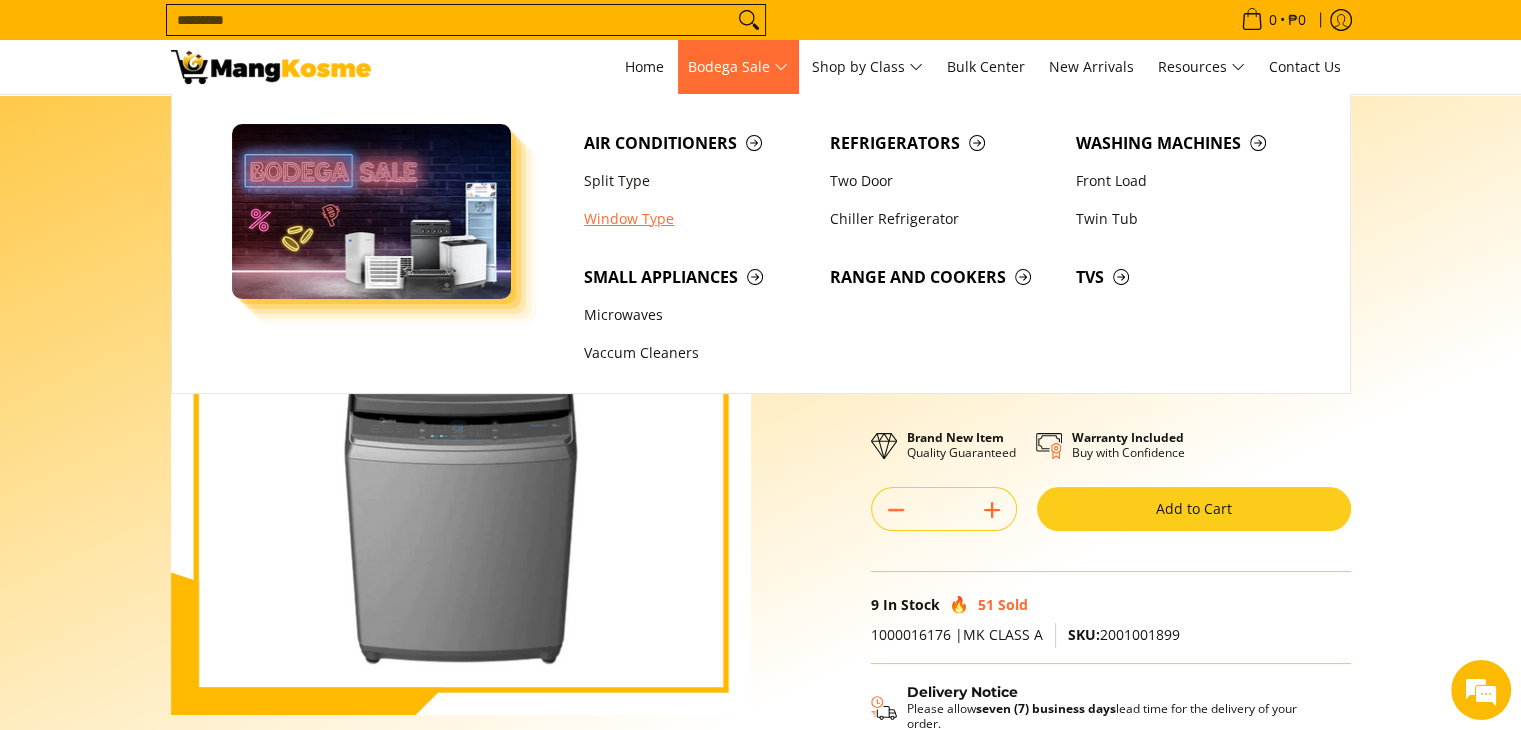 click on "Window Type" at bounding box center (697, 219) 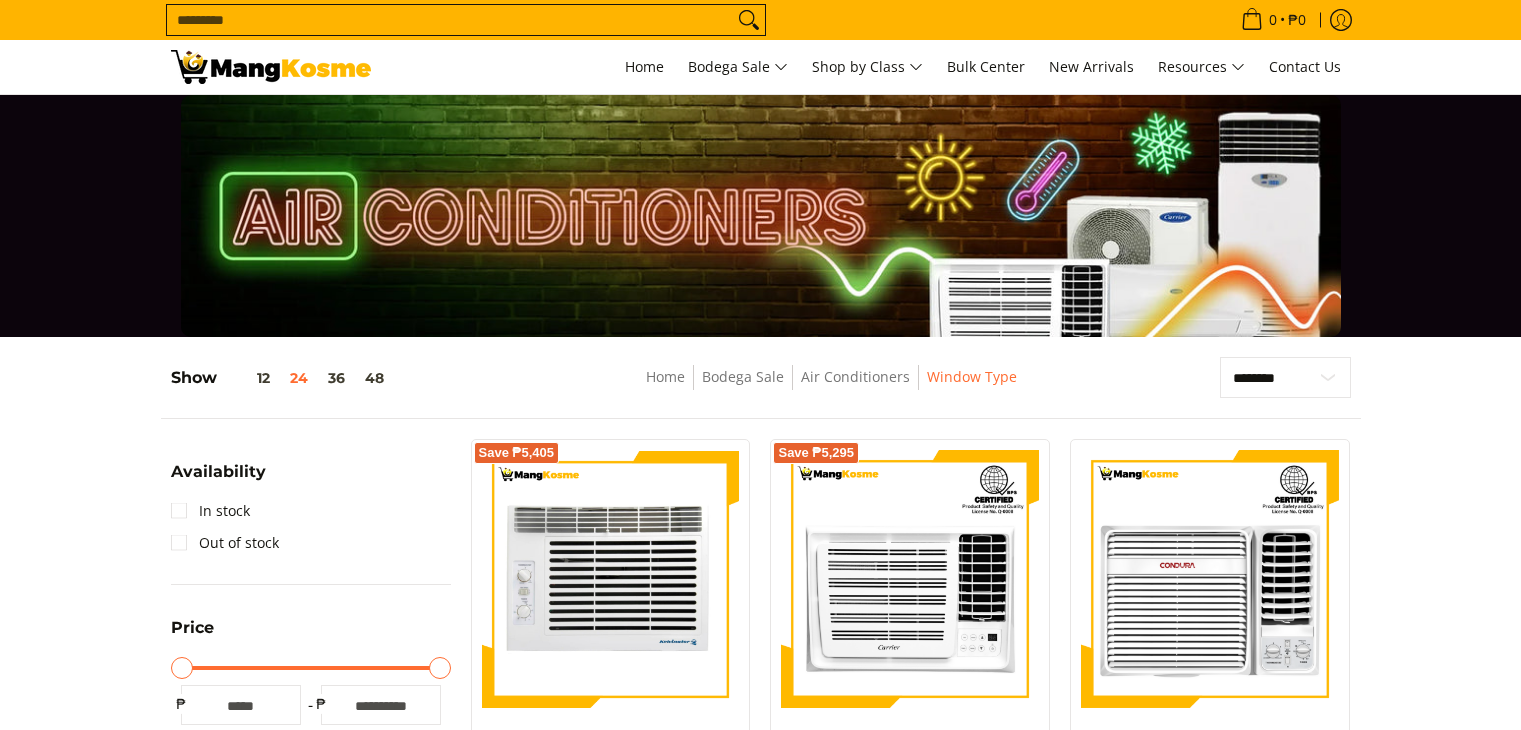 scroll, scrollTop: 0, scrollLeft: 0, axis: both 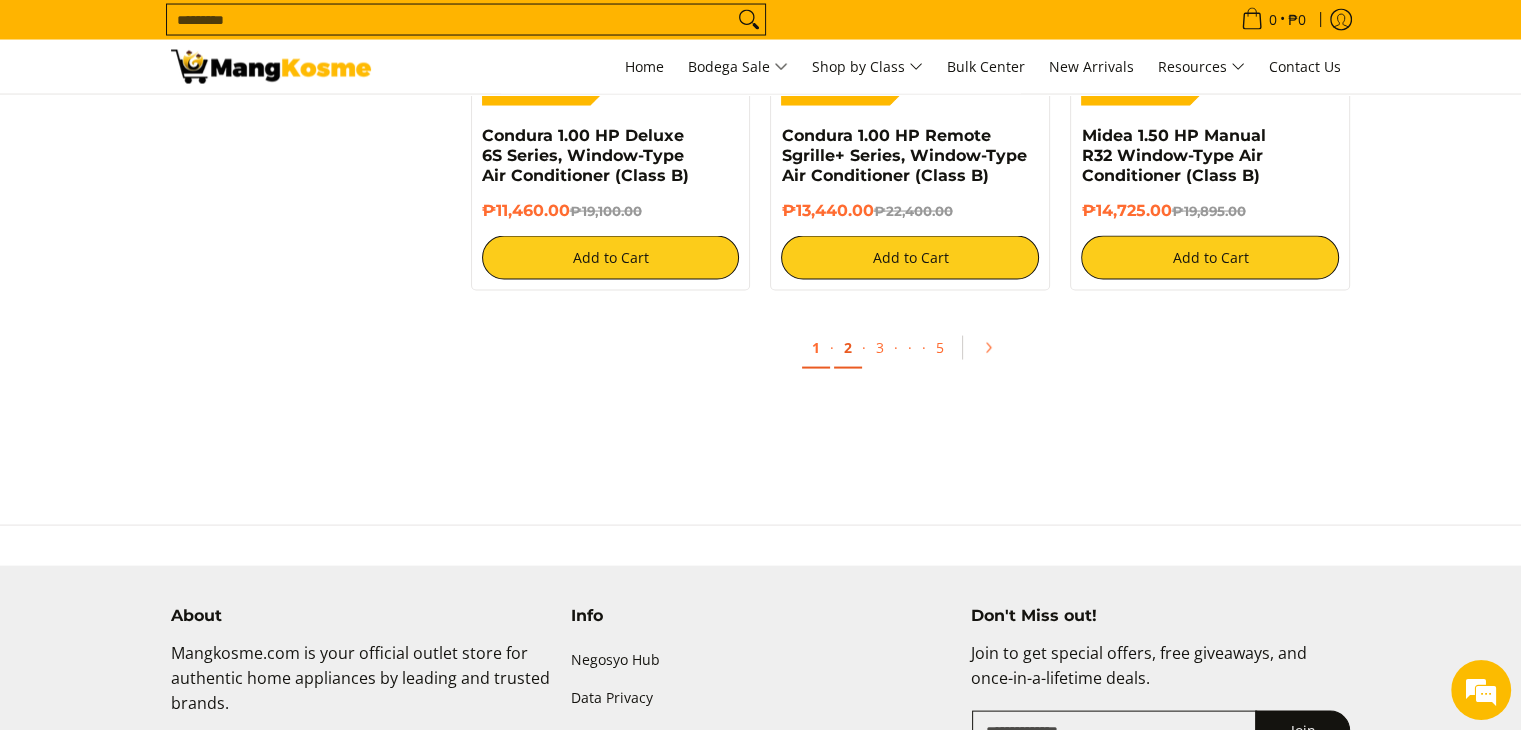 click on "2" at bounding box center [848, 348] 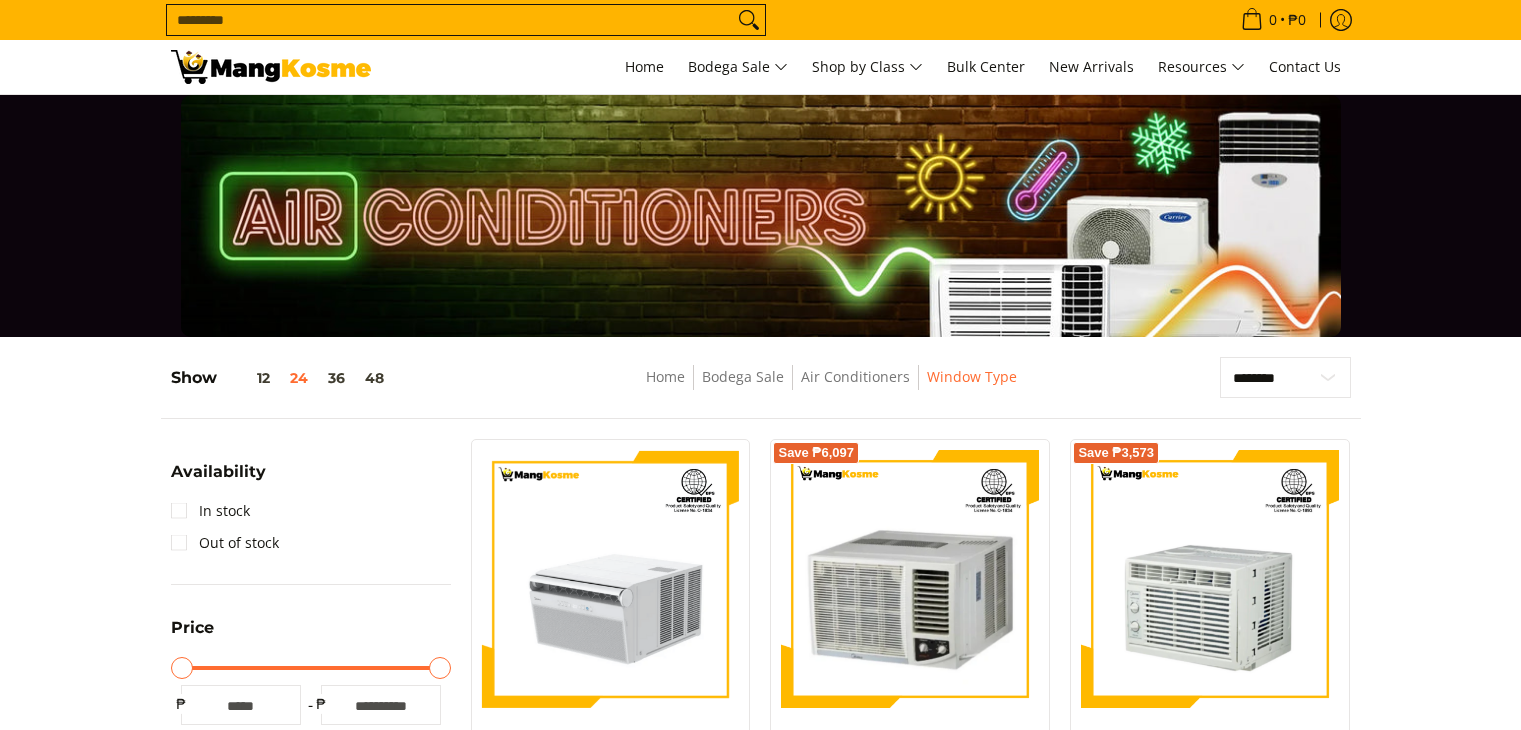 scroll, scrollTop: 300, scrollLeft: 0, axis: vertical 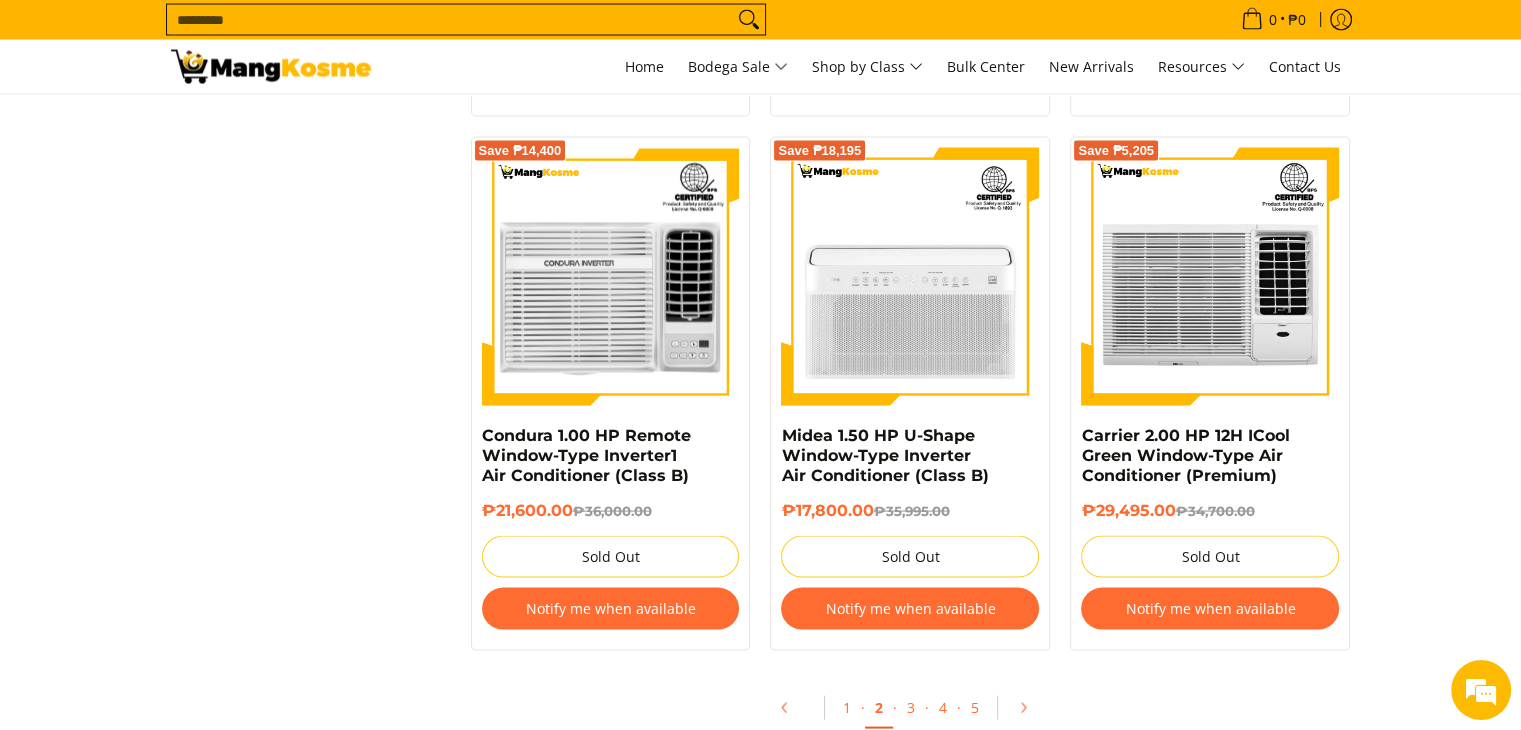 click on "Search..." at bounding box center (466, 20) 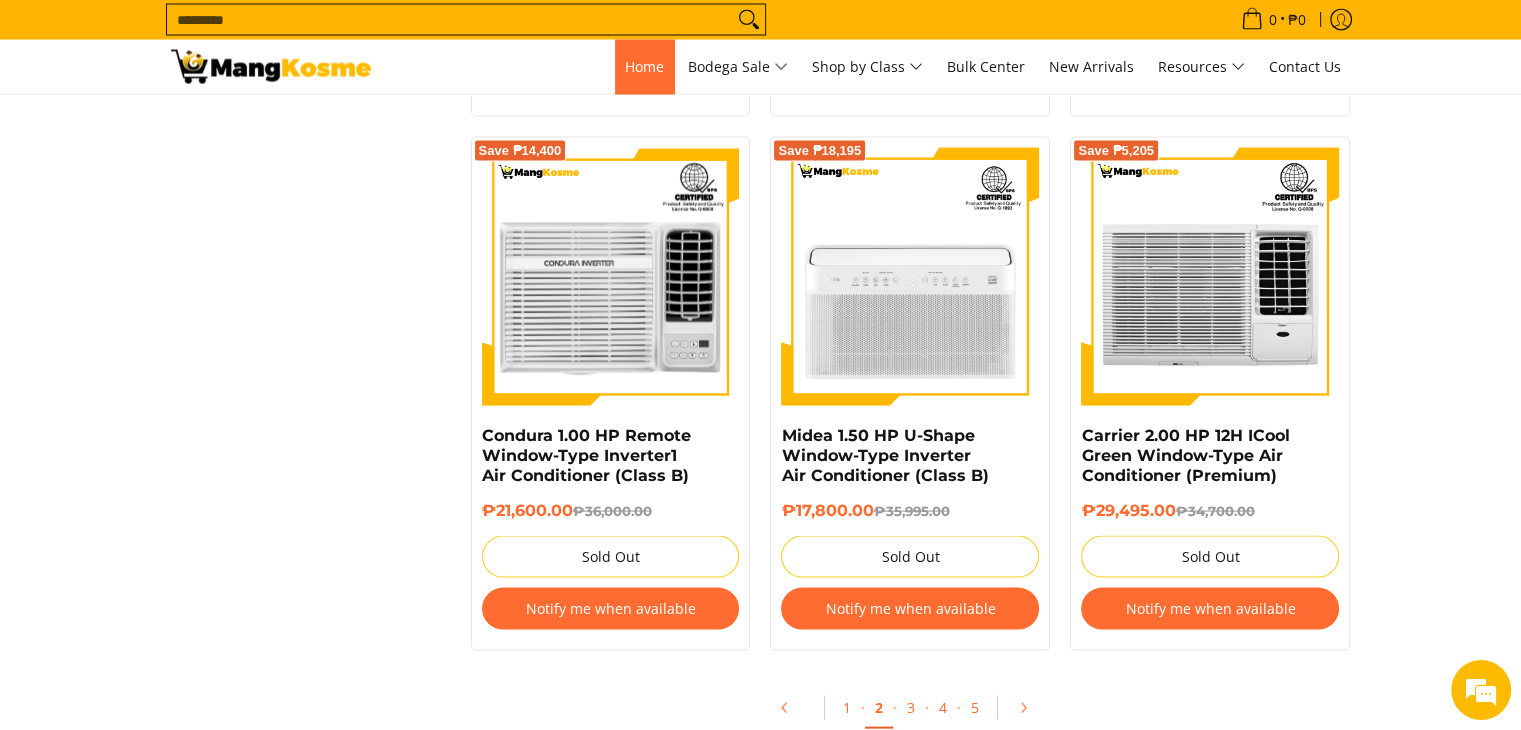 click on "Home" at bounding box center [644, 67] 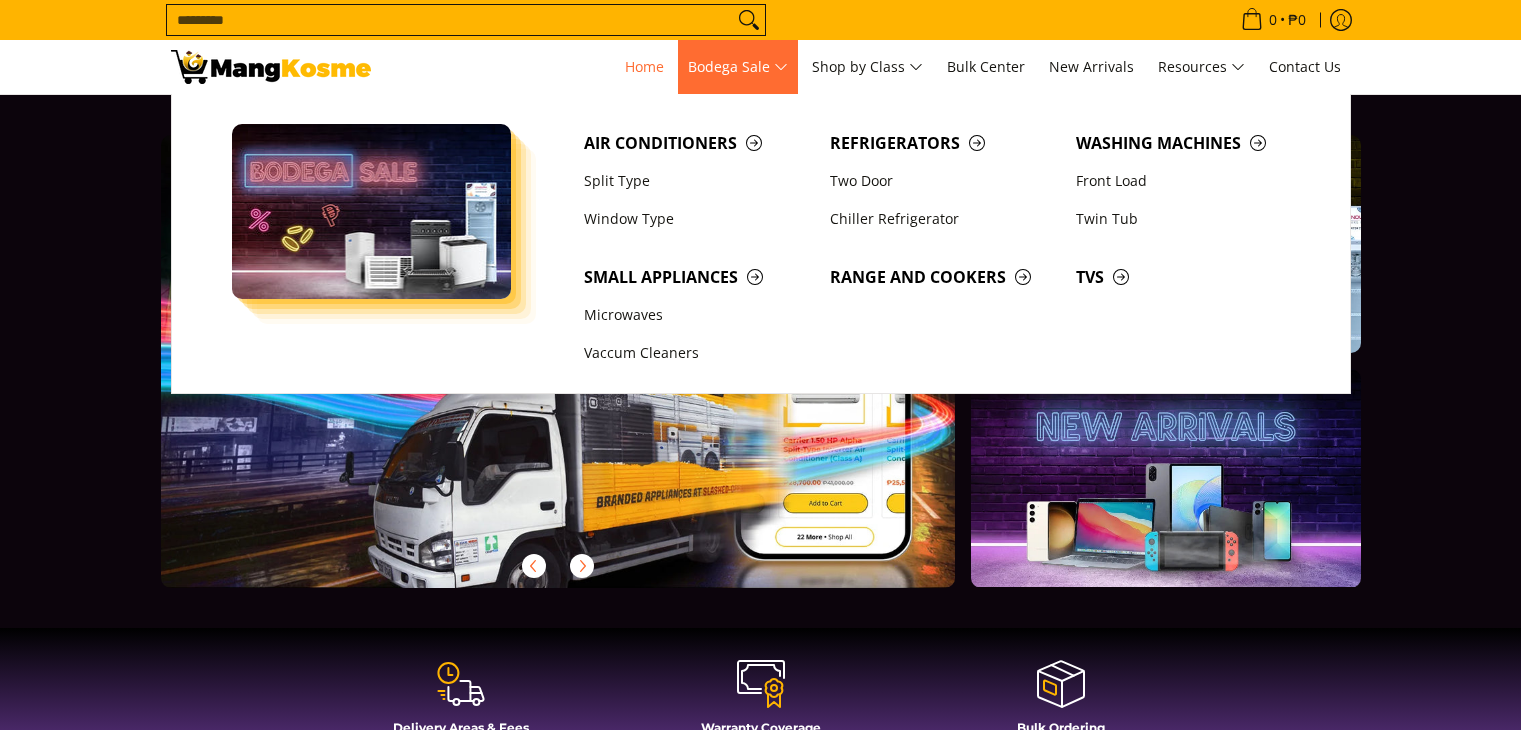 scroll, scrollTop: 0, scrollLeft: 0, axis: both 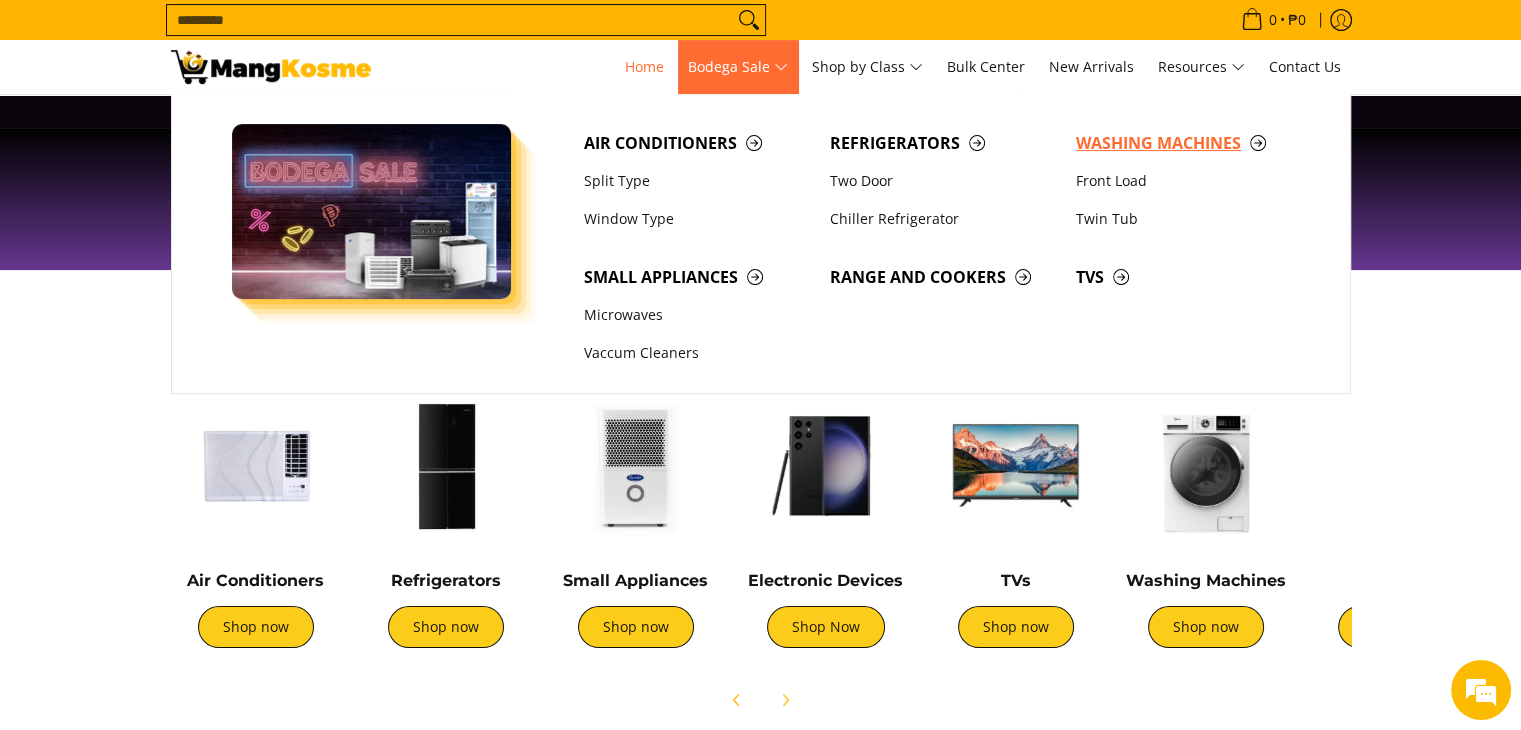 click on "Washing Machines" at bounding box center (1189, 143) 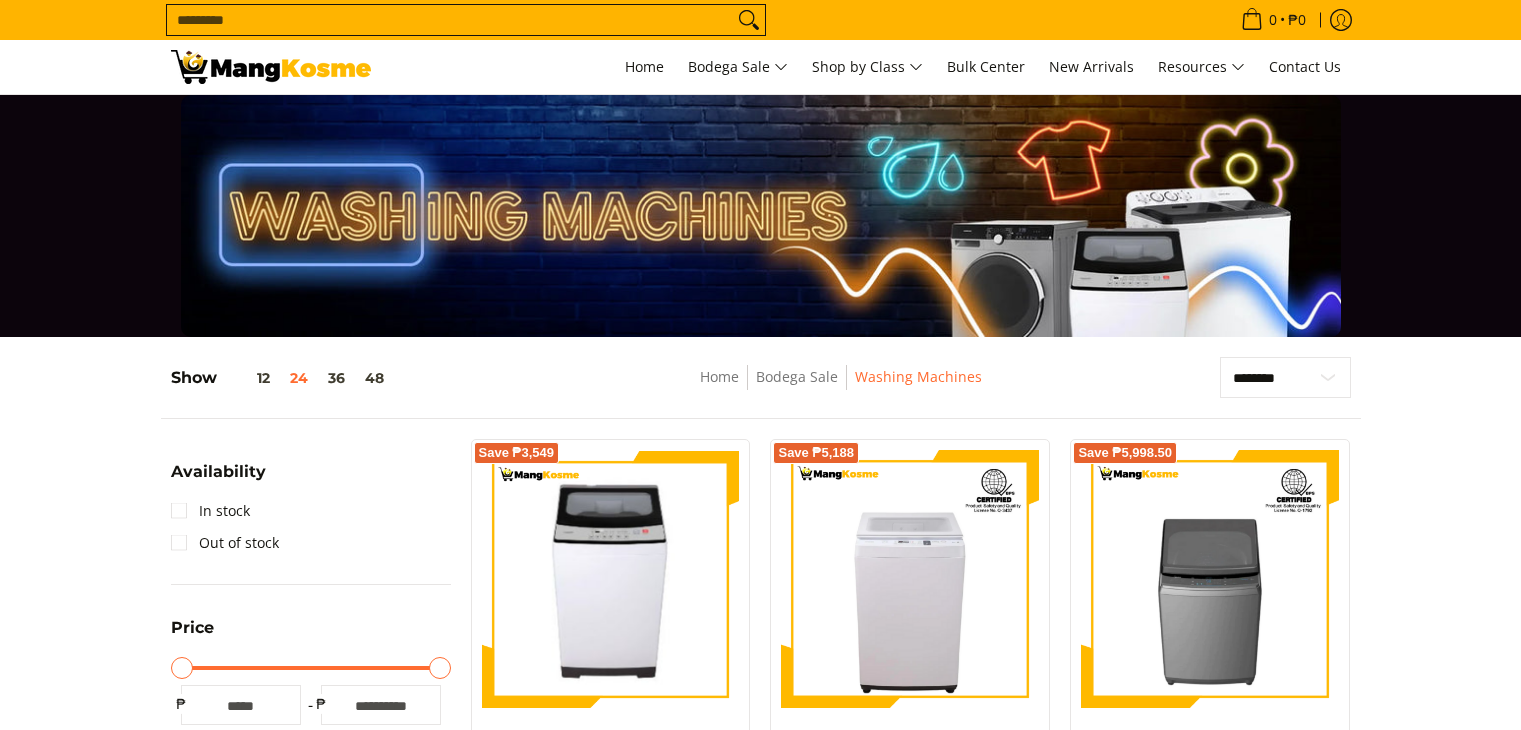 scroll, scrollTop: 200, scrollLeft: 0, axis: vertical 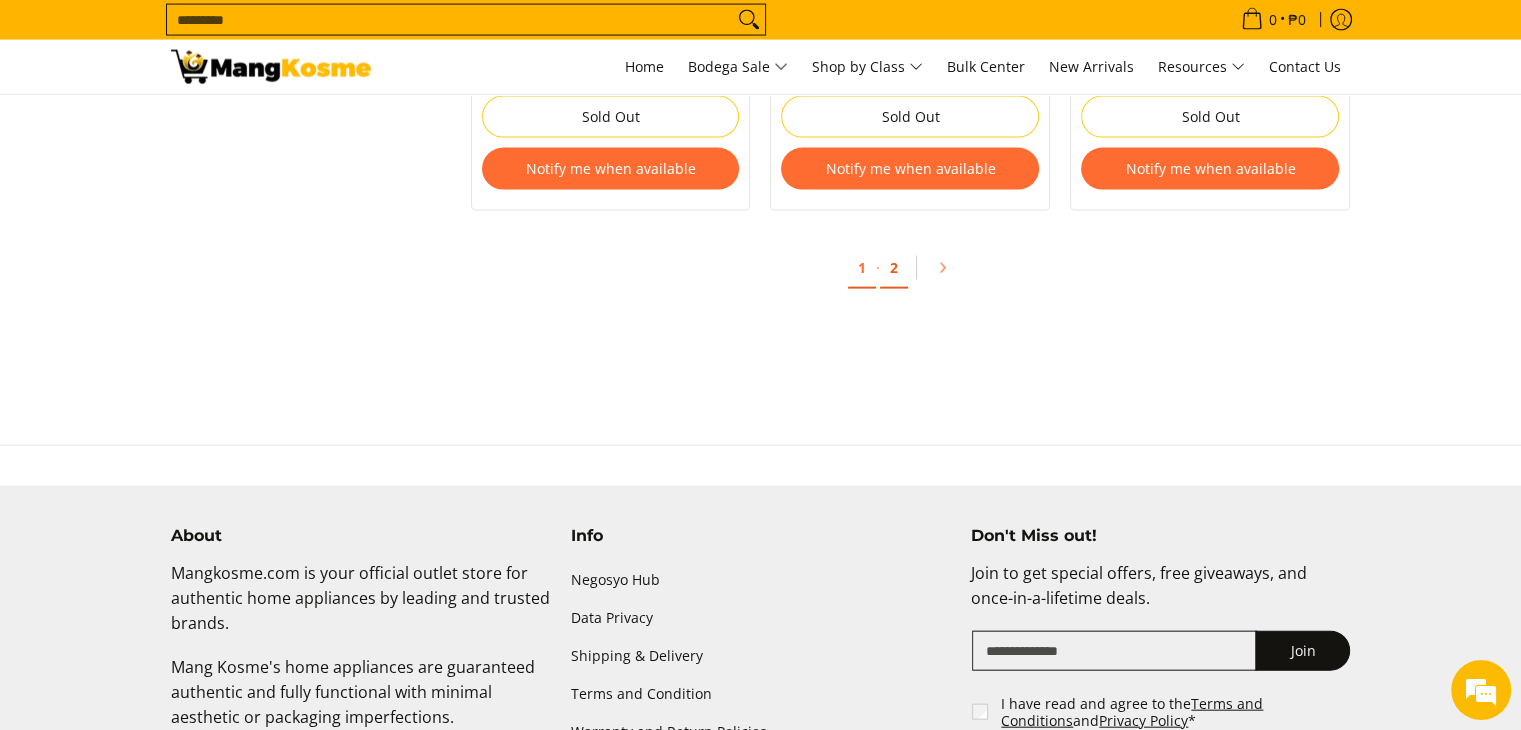 click on "2" at bounding box center [894, 268] 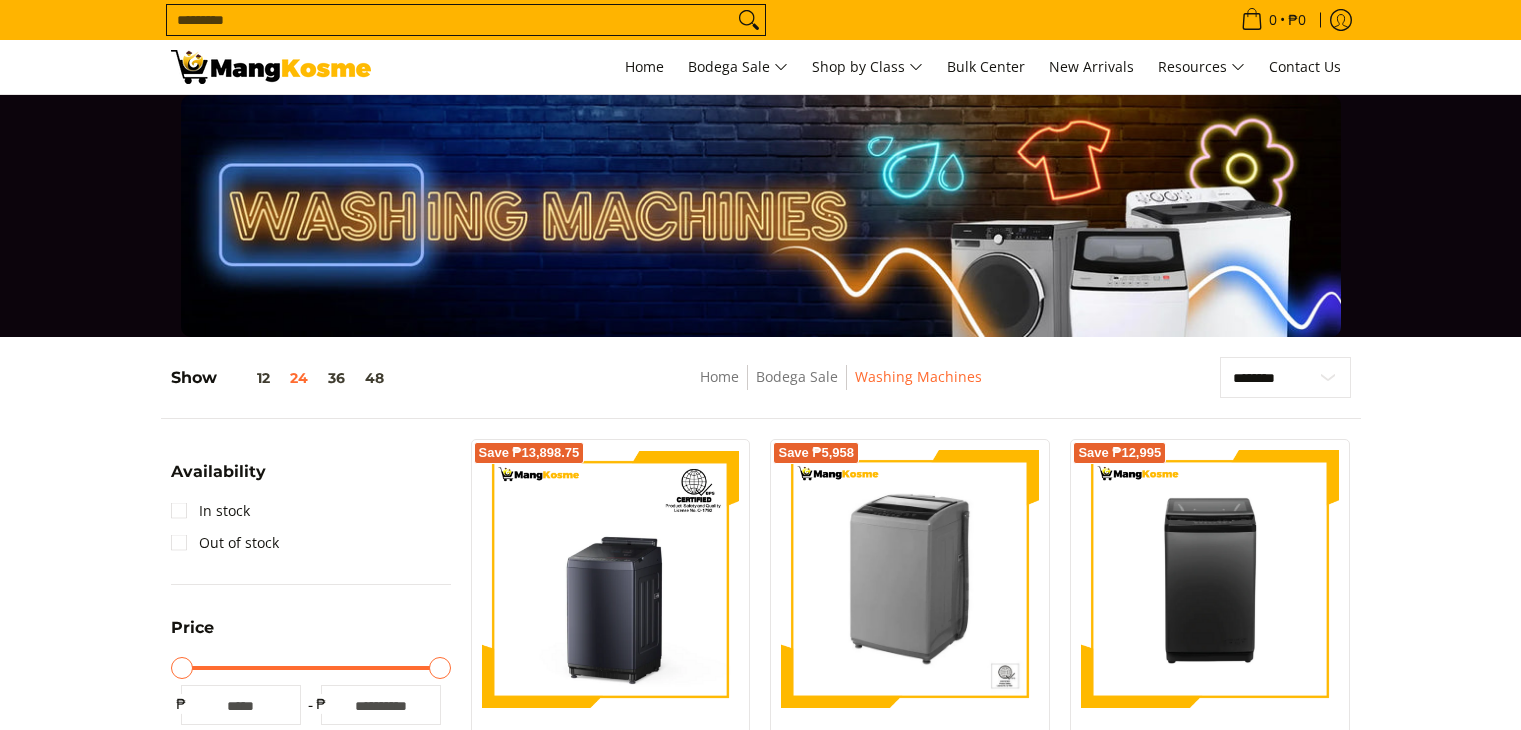 scroll, scrollTop: 0, scrollLeft: 0, axis: both 